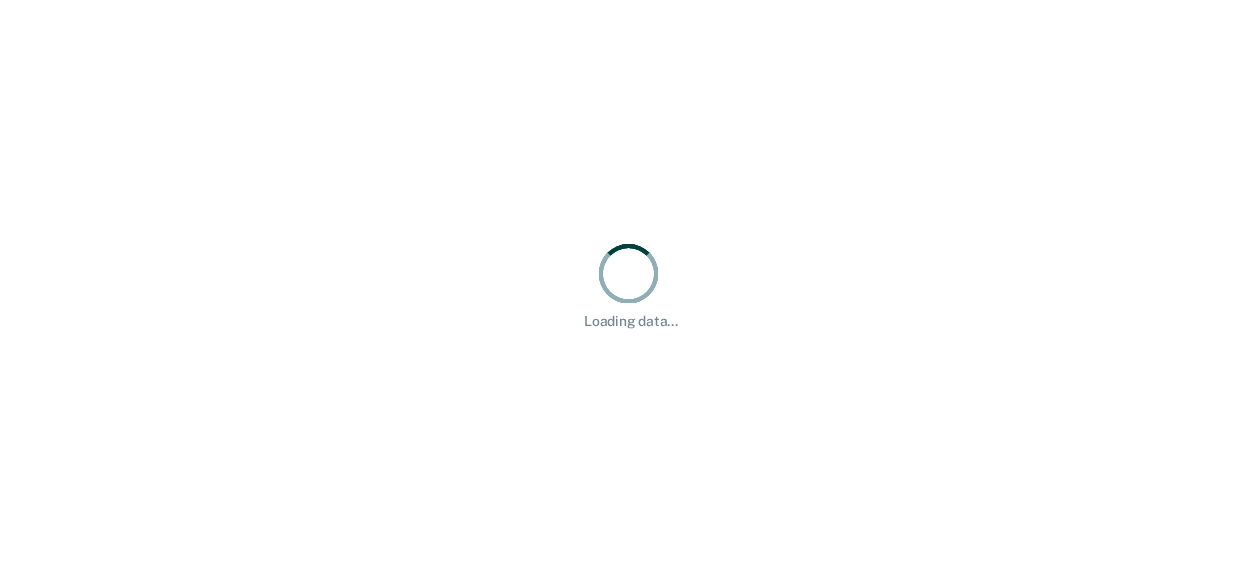 scroll, scrollTop: 0, scrollLeft: 0, axis: both 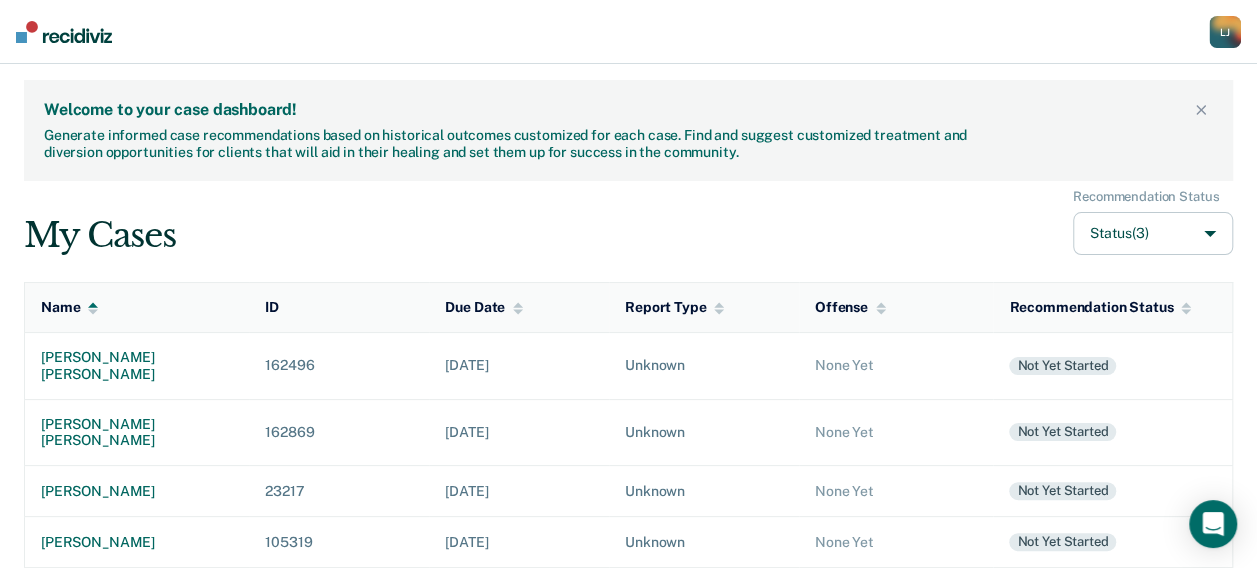click on "My Cases Recommendation Status Status  (3)" at bounding box center [628, 222] 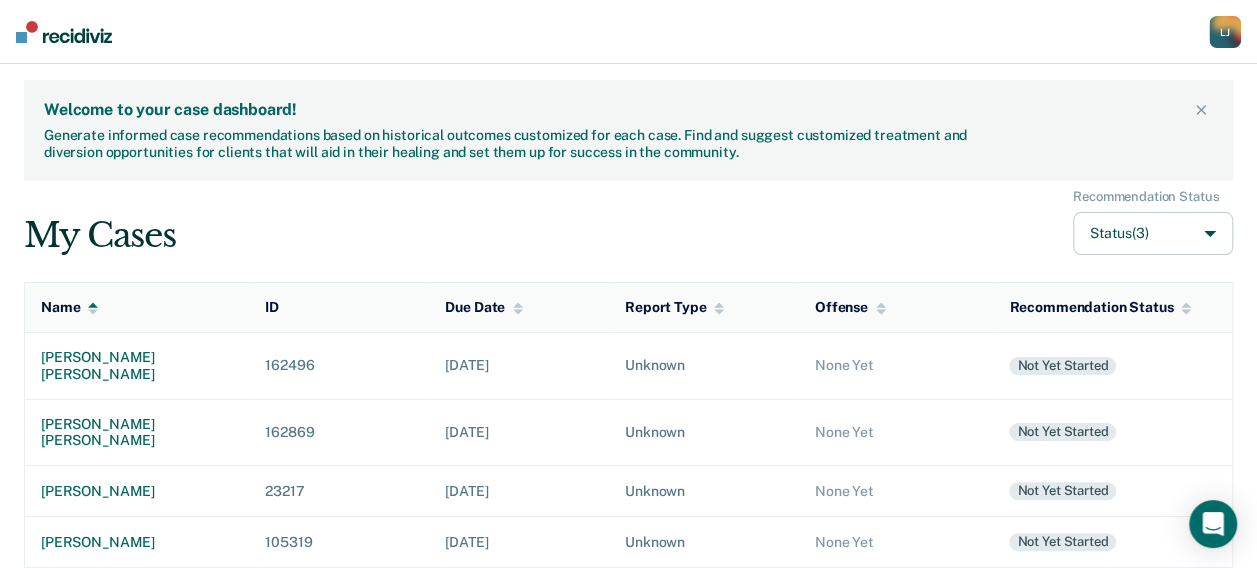 scroll, scrollTop: 696, scrollLeft: 0, axis: vertical 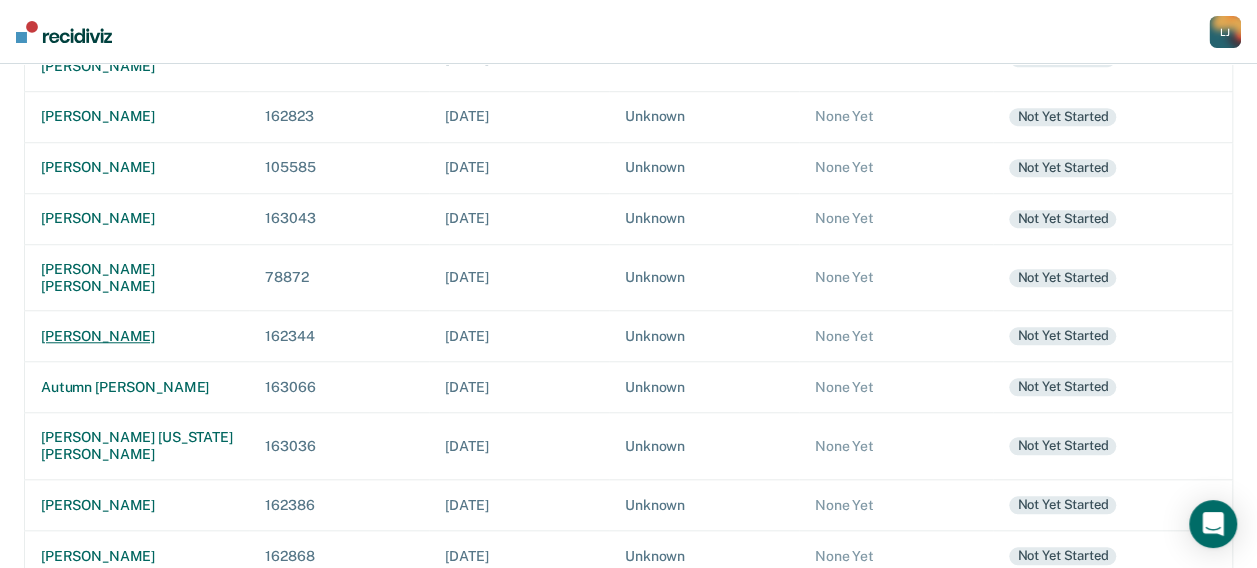 click on "[PERSON_NAME]" at bounding box center (137, 336) 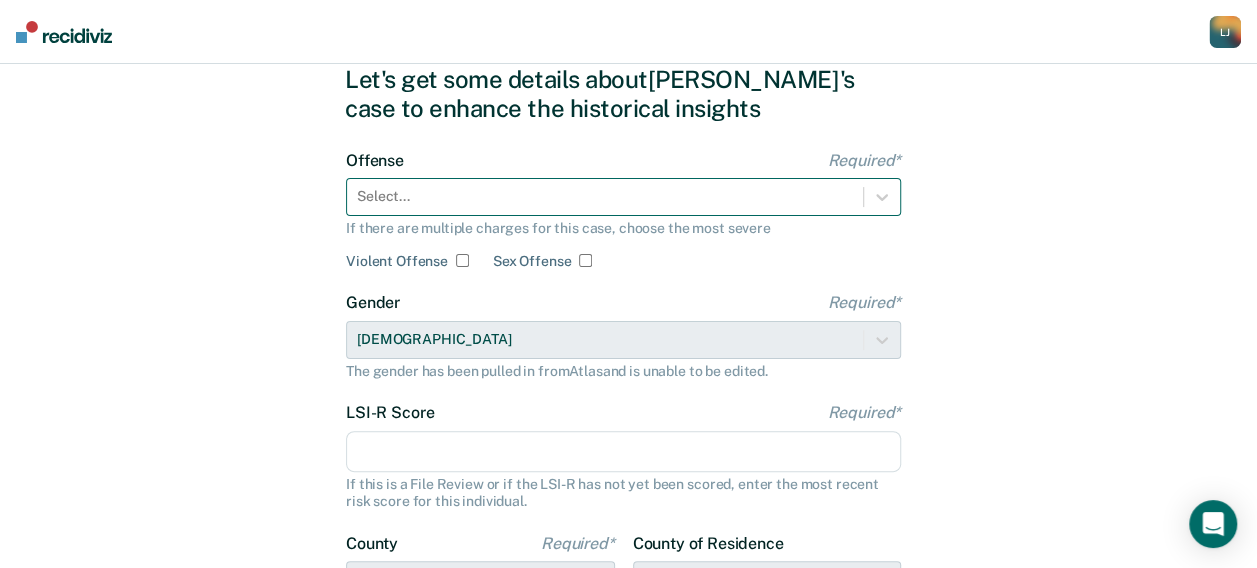 click on "Select..." at bounding box center [623, 197] 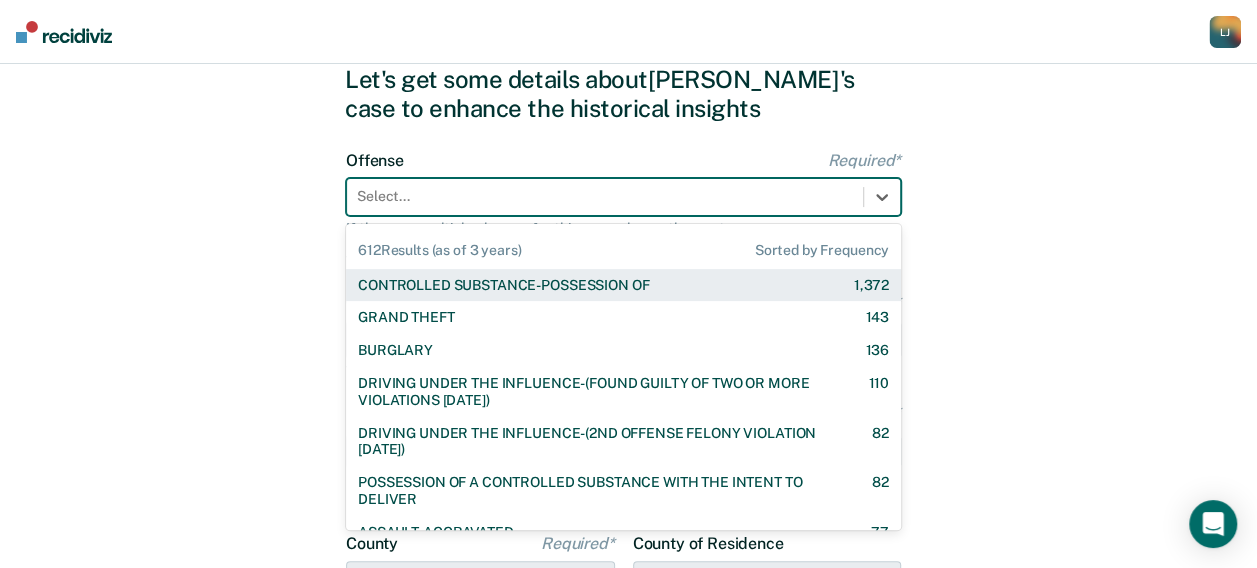scroll, scrollTop: 75, scrollLeft: 0, axis: vertical 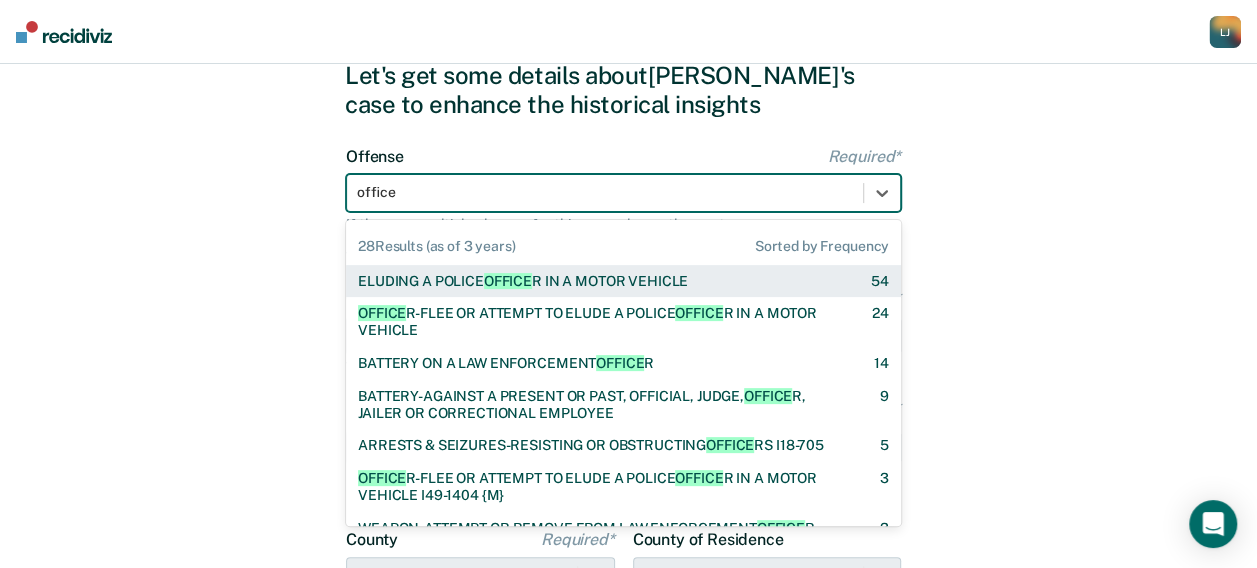 type on "officer" 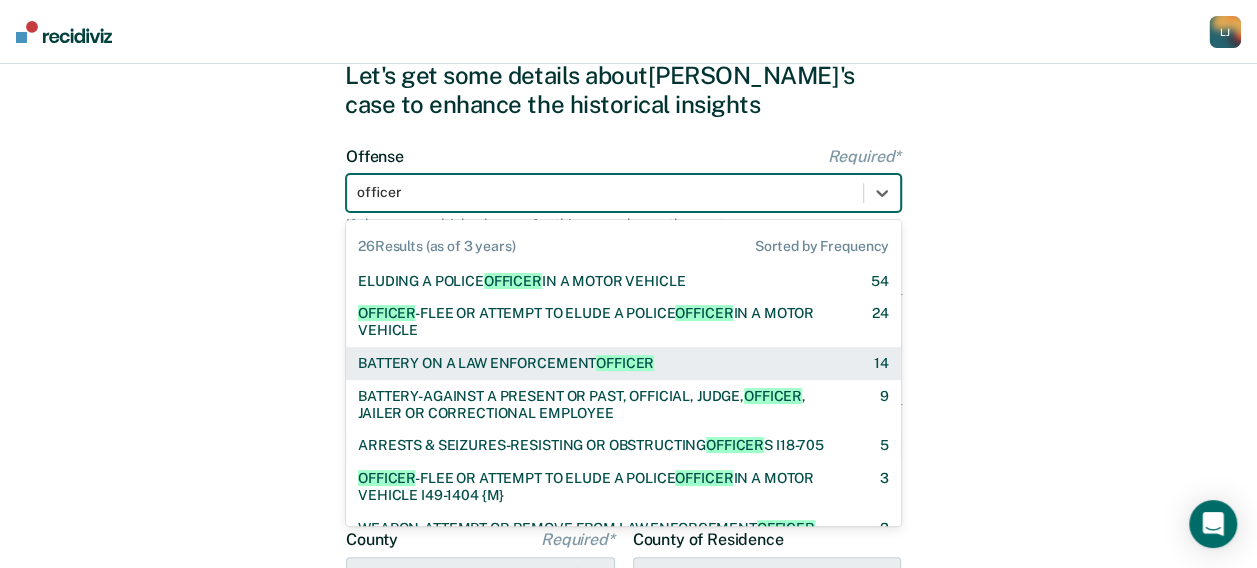 click on "BATTERY ON A LAW ENFORCEMENT  OFFICER 14" at bounding box center [623, 363] 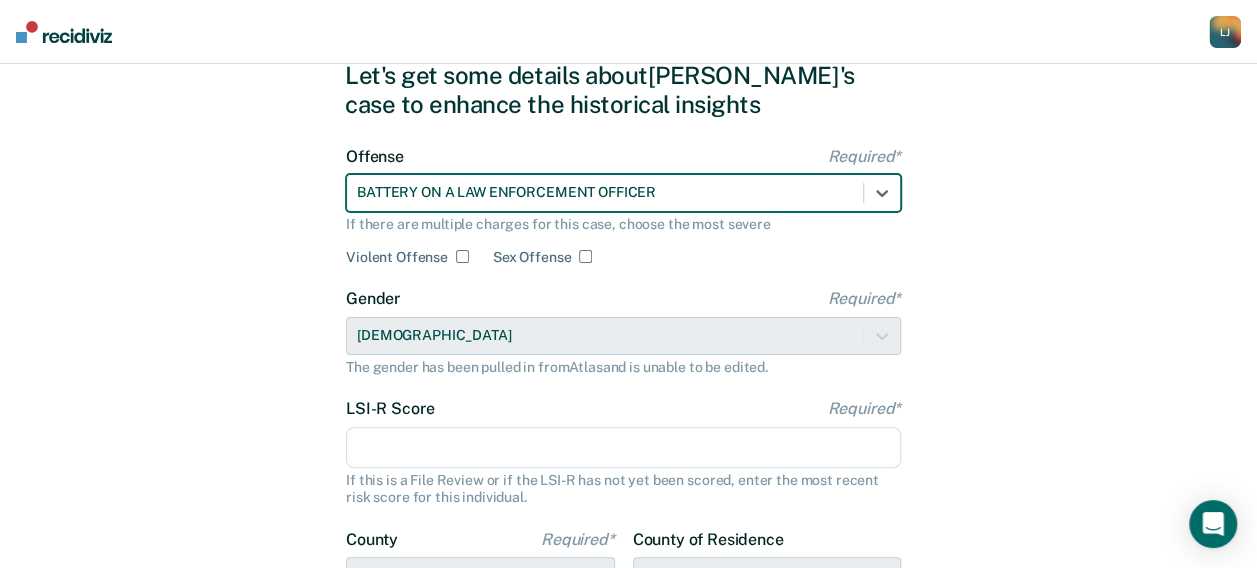 click on "Violent Offense" at bounding box center [462, 256] 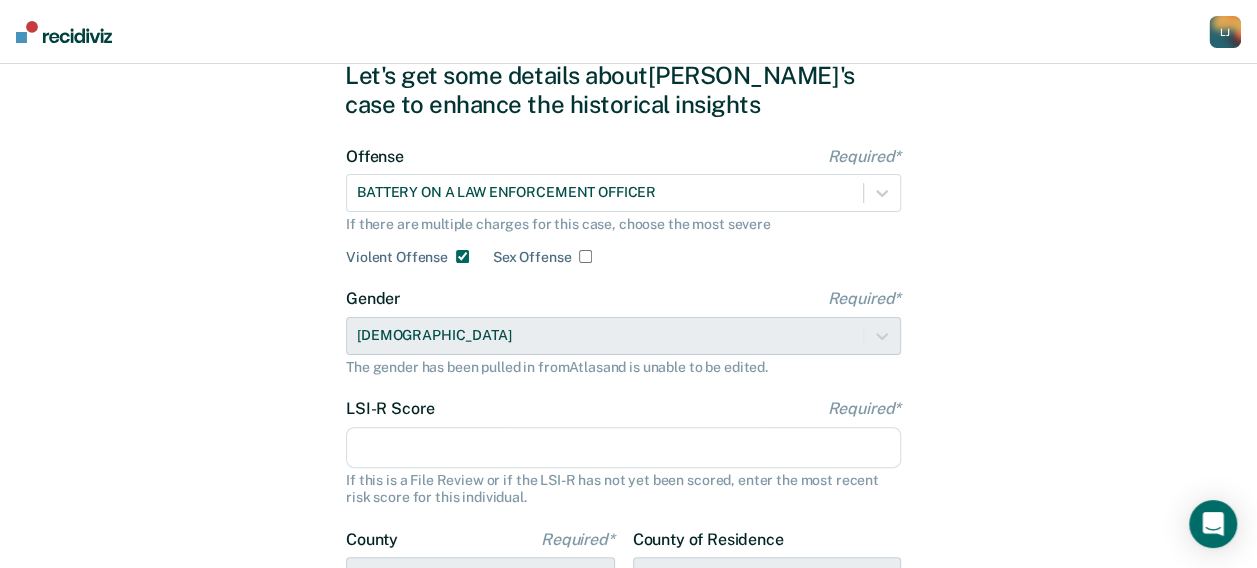 click on "Violent Offense" at bounding box center [462, 256] 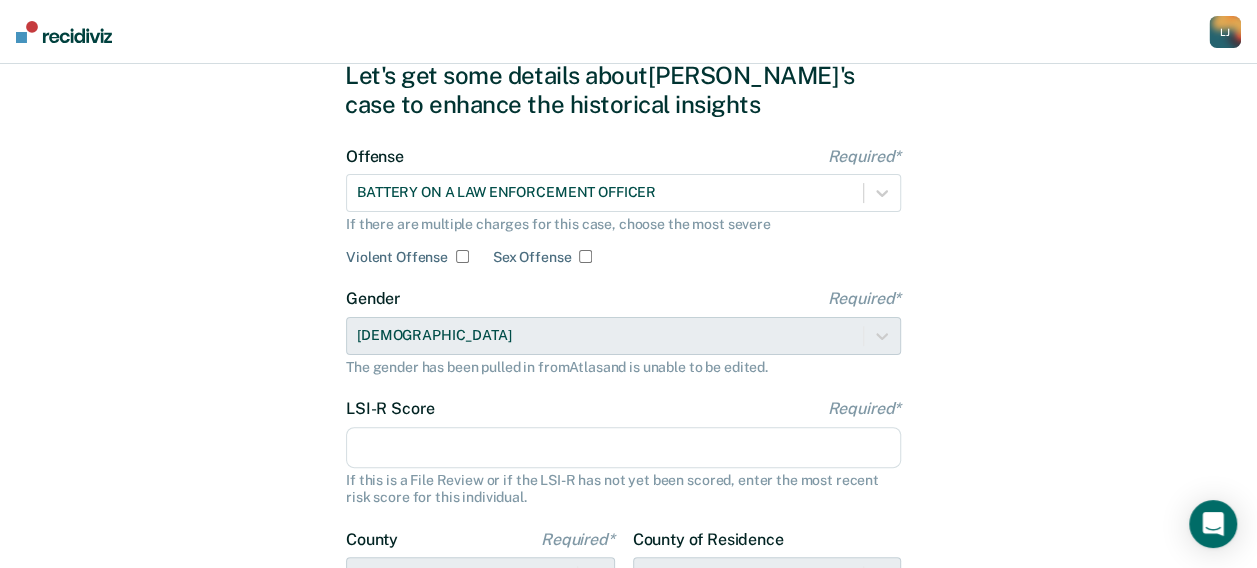 checkbox on "false" 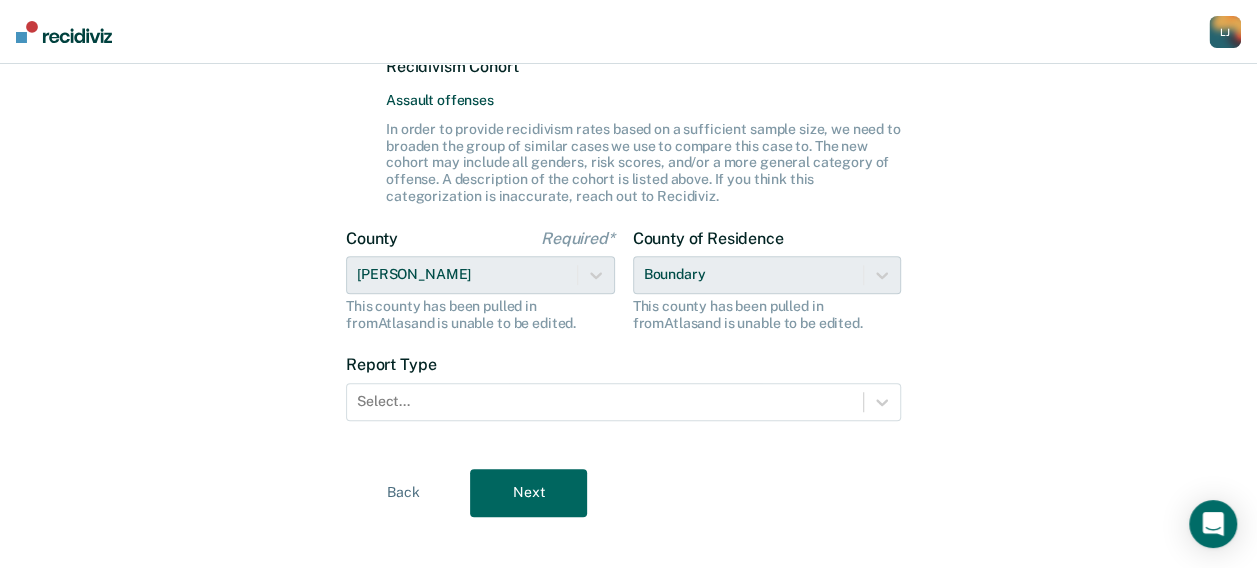 scroll, scrollTop: 568, scrollLeft: 0, axis: vertical 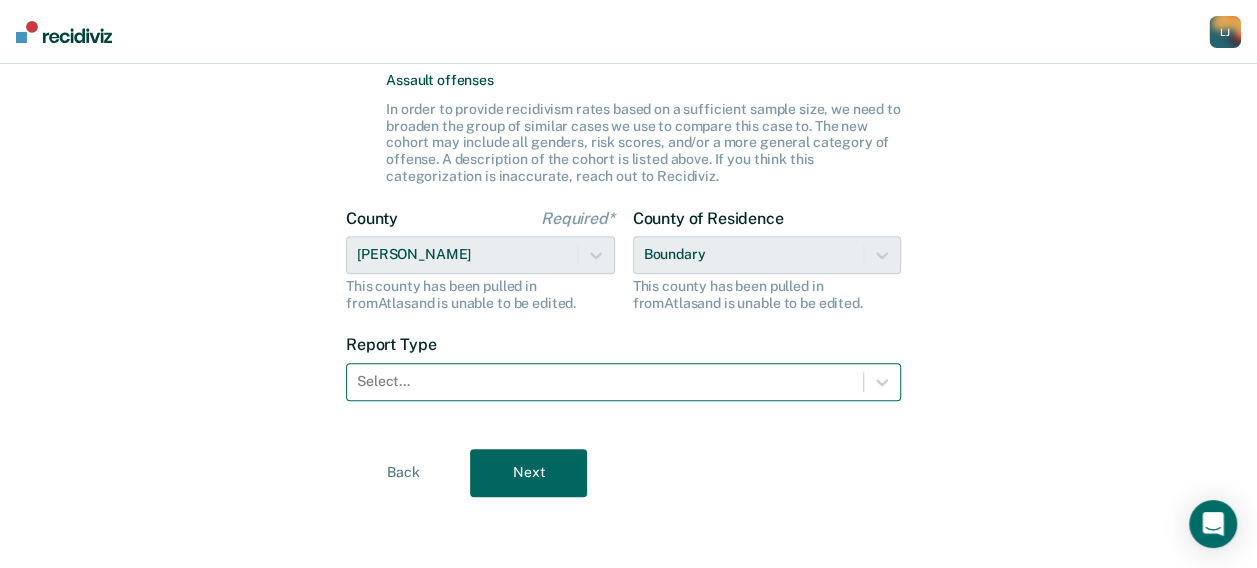 type on "35" 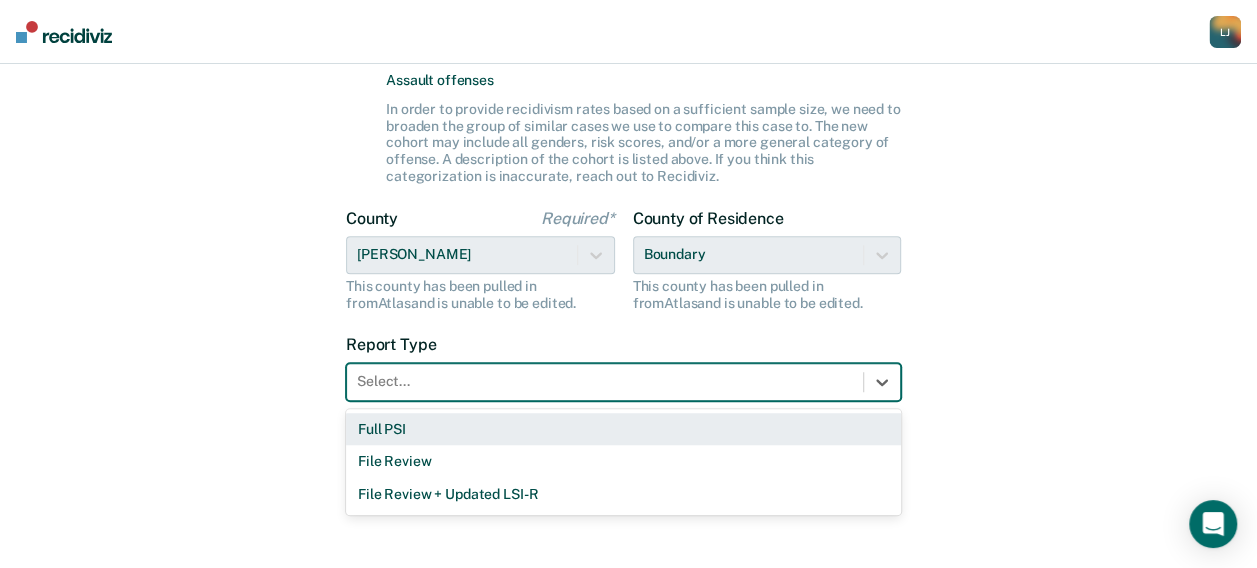 click on "Full PSI" at bounding box center (623, 429) 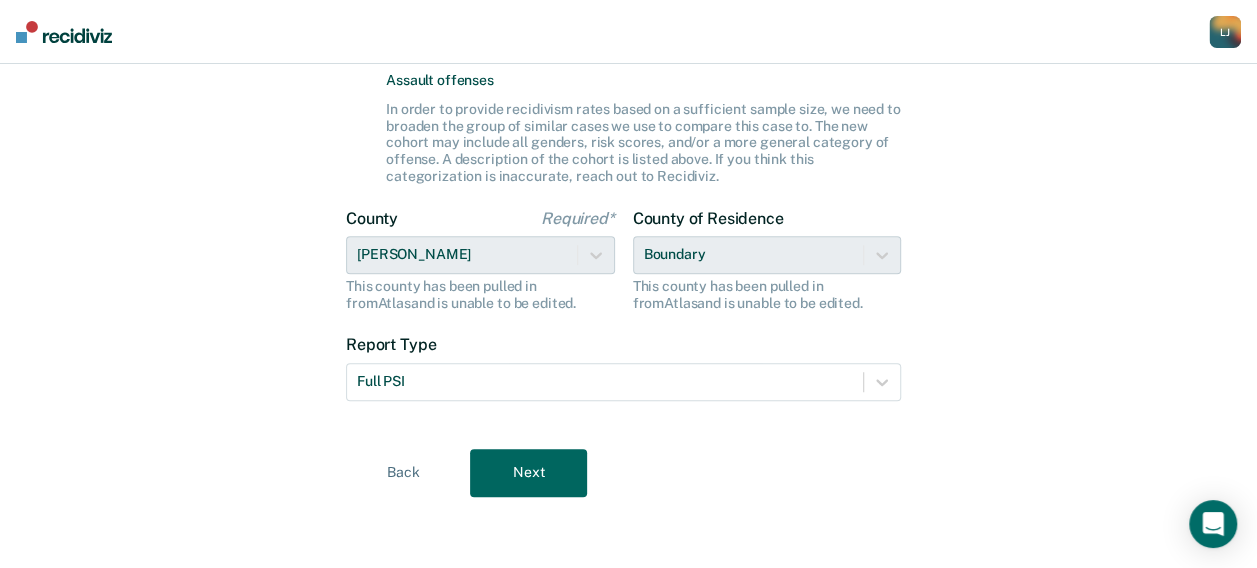 click on "Next" at bounding box center [528, 473] 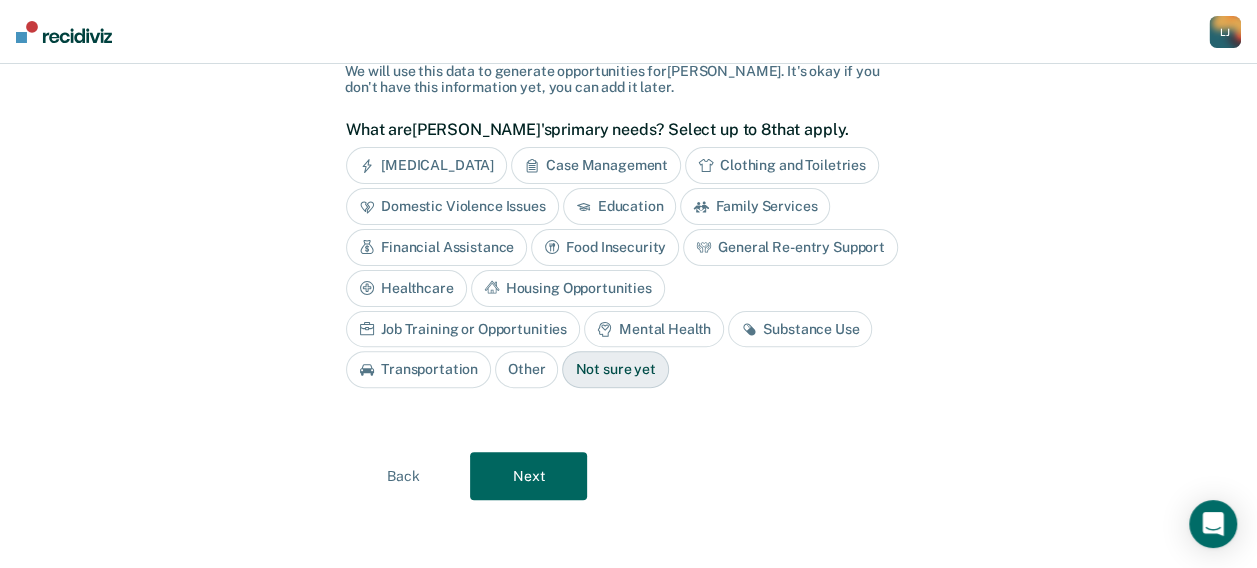 click on "Next" at bounding box center (528, 476) 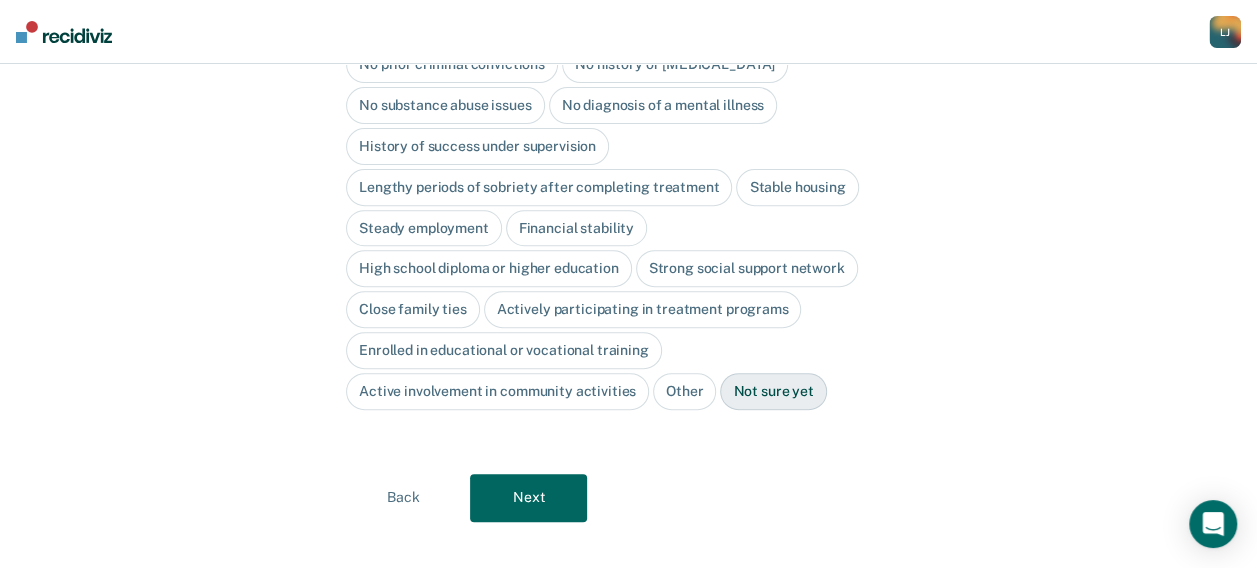 click on "Next" at bounding box center (528, 498) 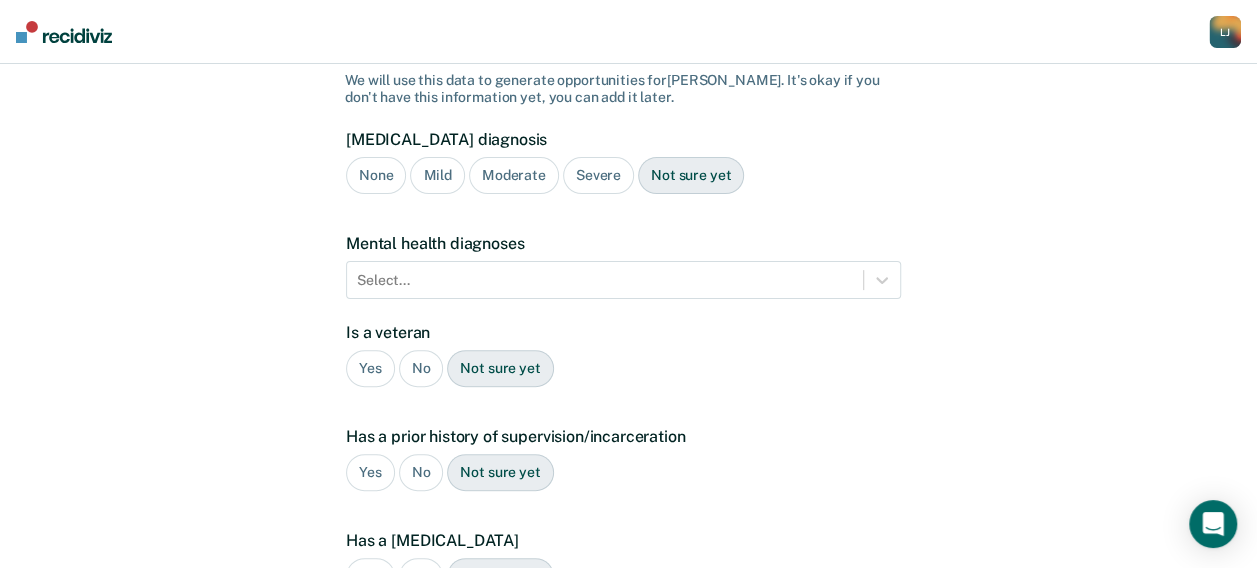 scroll, scrollTop: 165, scrollLeft: 0, axis: vertical 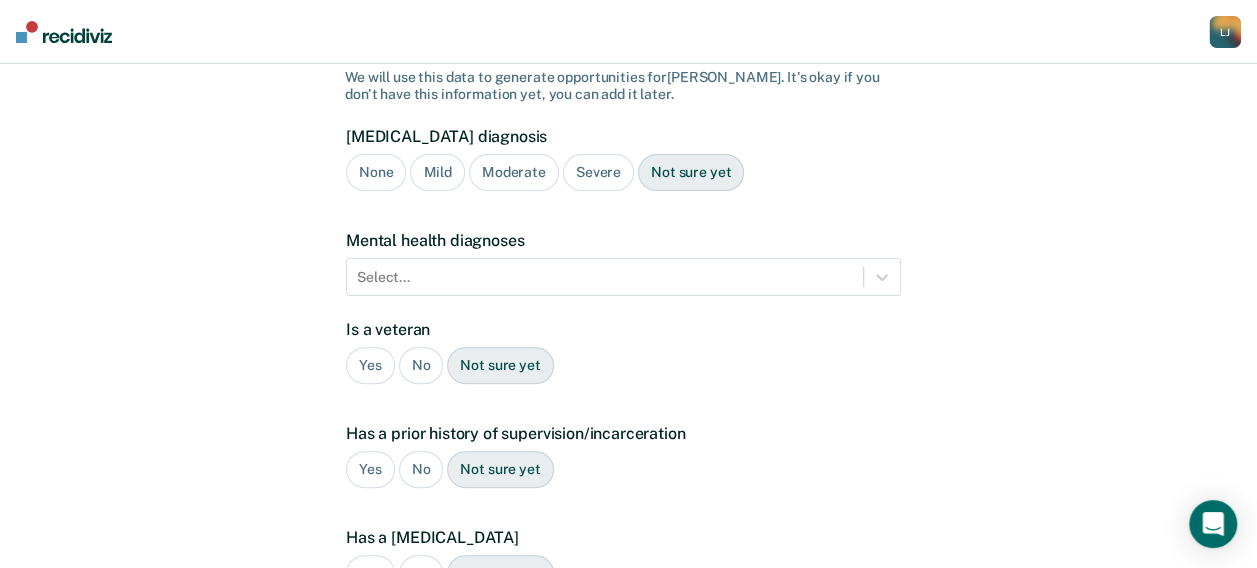 click on "Moderate" at bounding box center [514, 172] 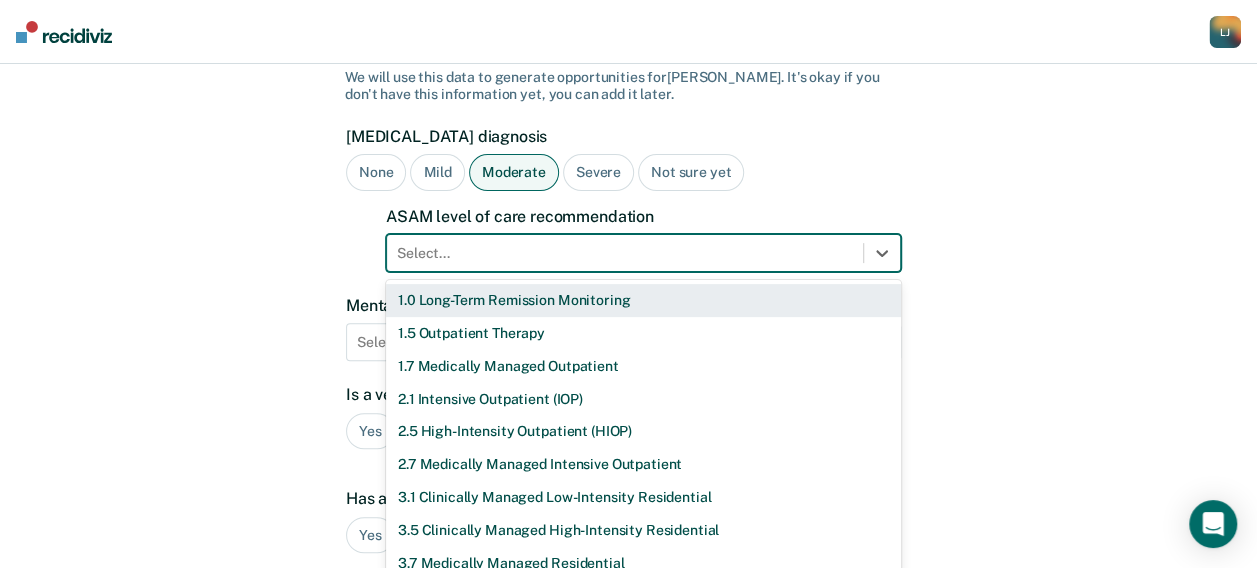 click at bounding box center (625, 253) 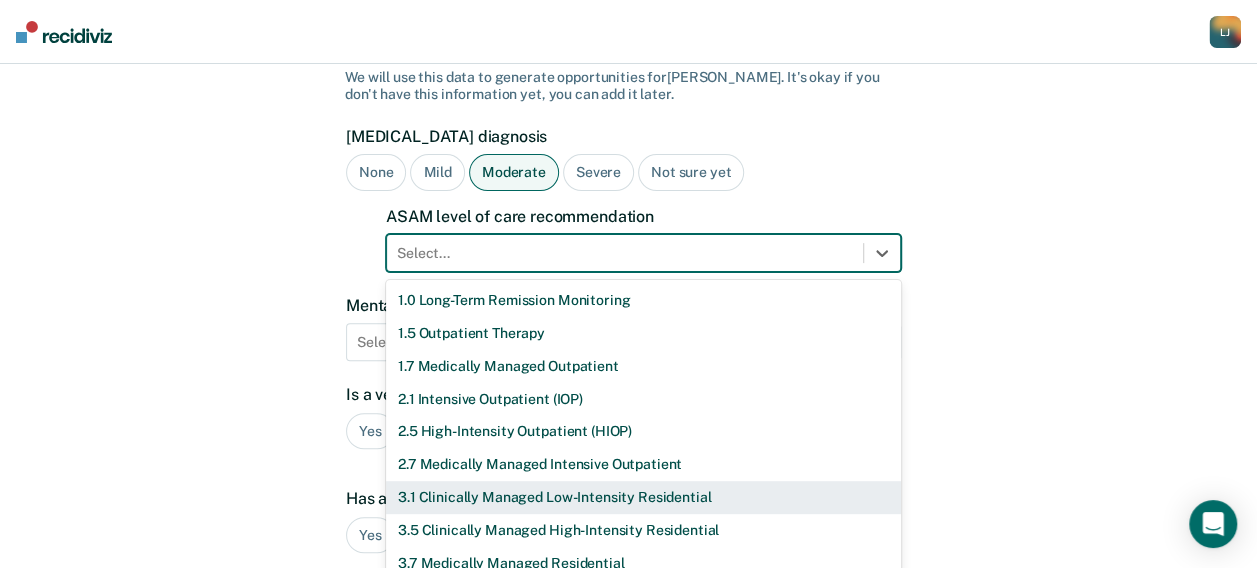 click on "3.1 Clinically Managed Low-Intensity Residential" at bounding box center (643, 497) 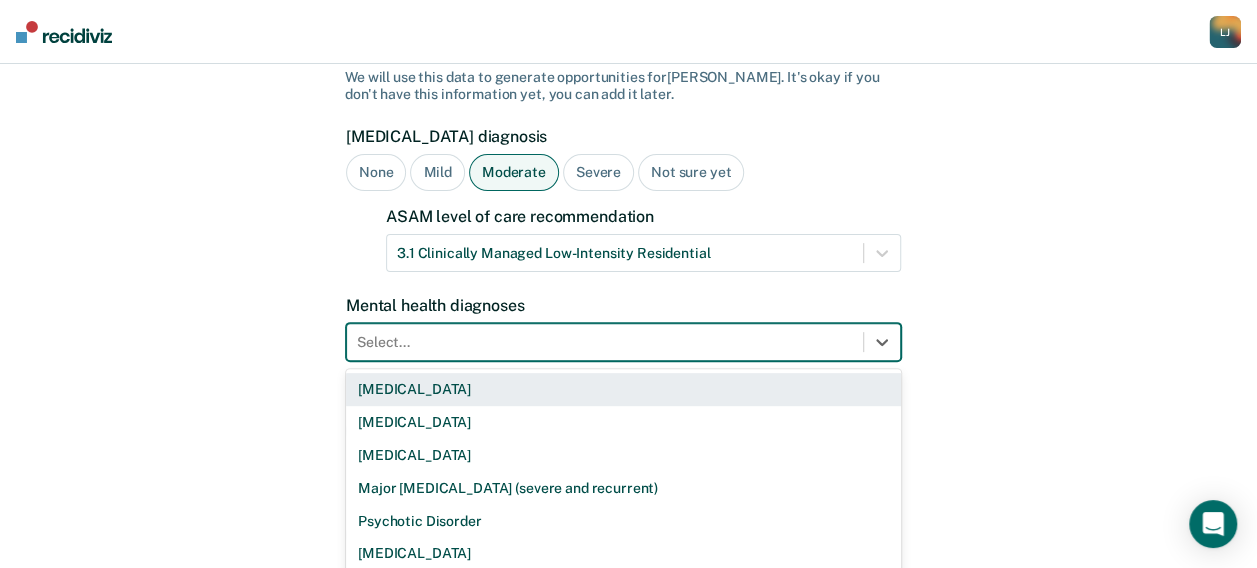 scroll, scrollTop: 244, scrollLeft: 0, axis: vertical 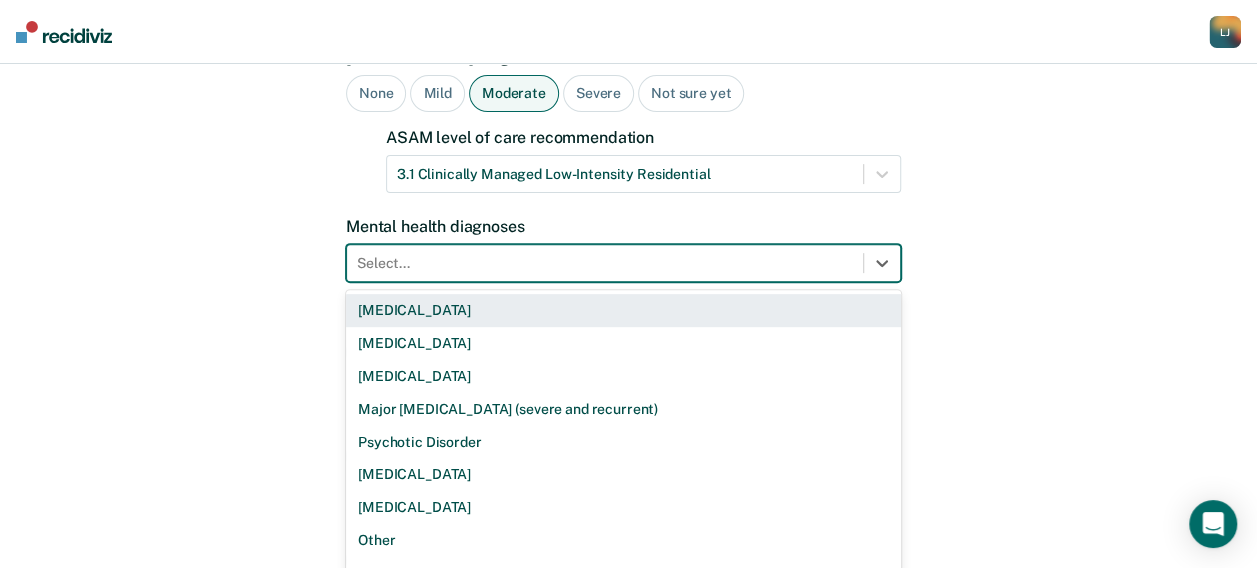click on "9 results available. Use Up and Down to choose options, press Enter to select the currently focused option, press Escape to exit the menu, press Tab to select the option and exit the menu. Select... [MEDICAL_DATA] [MEDICAL_DATA] [MEDICAL_DATA] Major [MEDICAL_DATA] (severe and recurrent) Psychotic Disorder [MEDICAL_DATA] [MEDICAL_DATA] Other None" at bounding box center (623, 263) 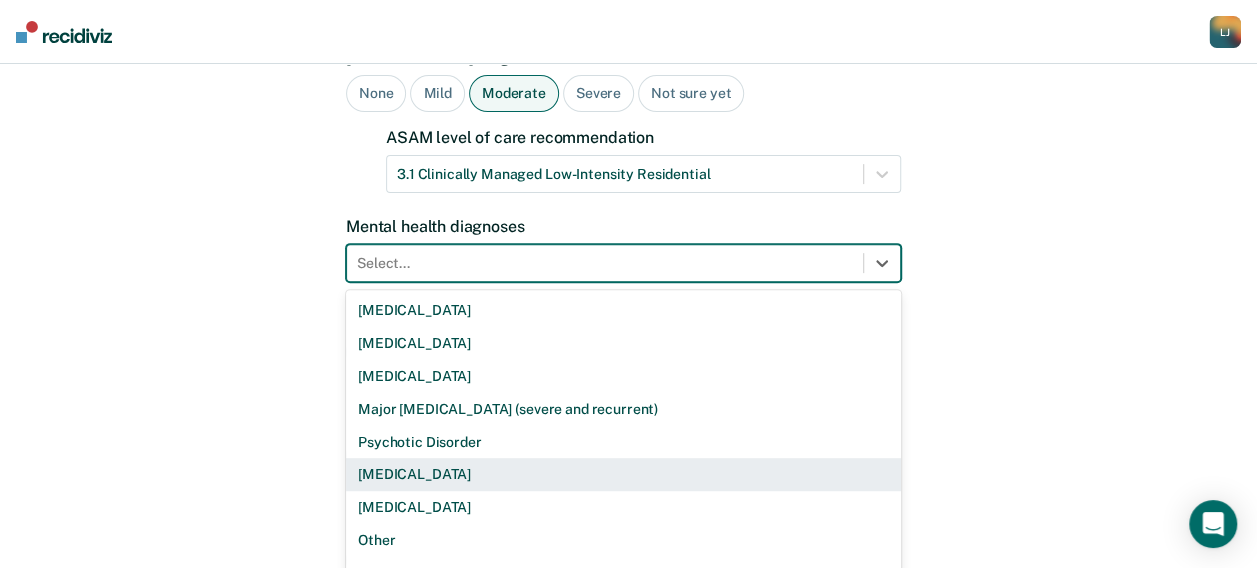 click on "[MEDICAL_DATA]" at bounding box center (623, 474) 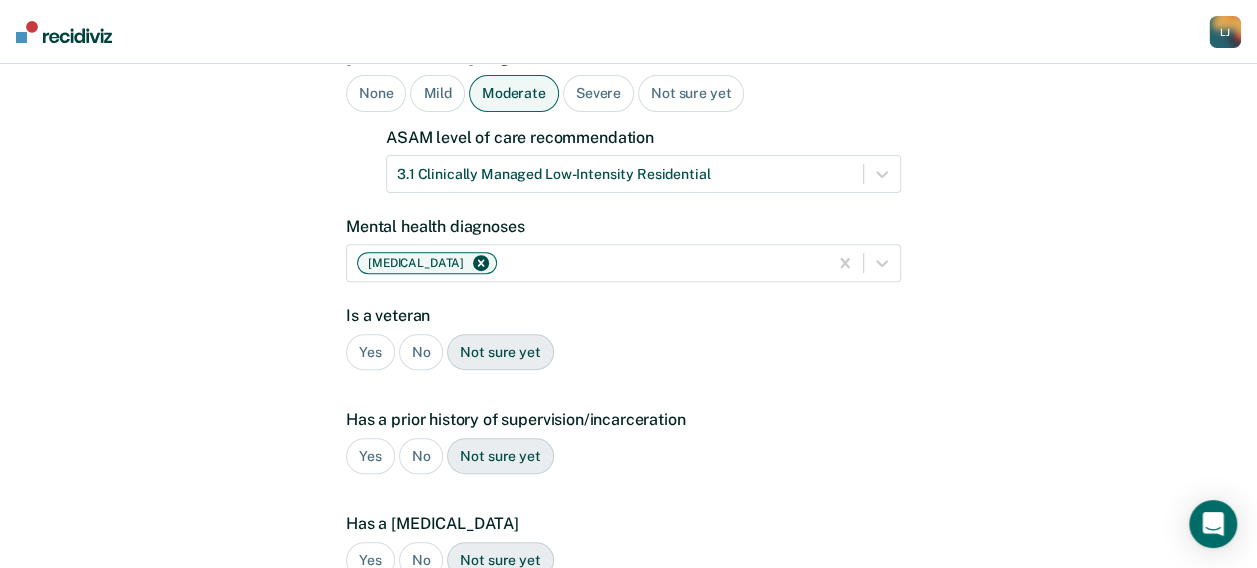 click on "No" at bounding box center [421, 352] 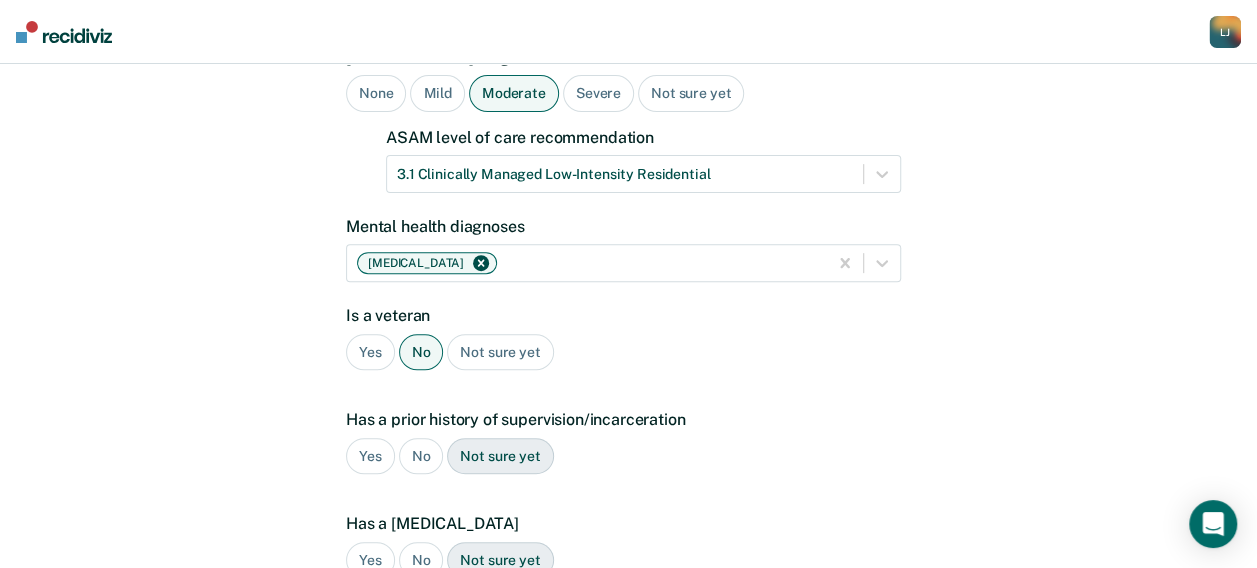 click on "Yes" at bounding box center [370, 456] 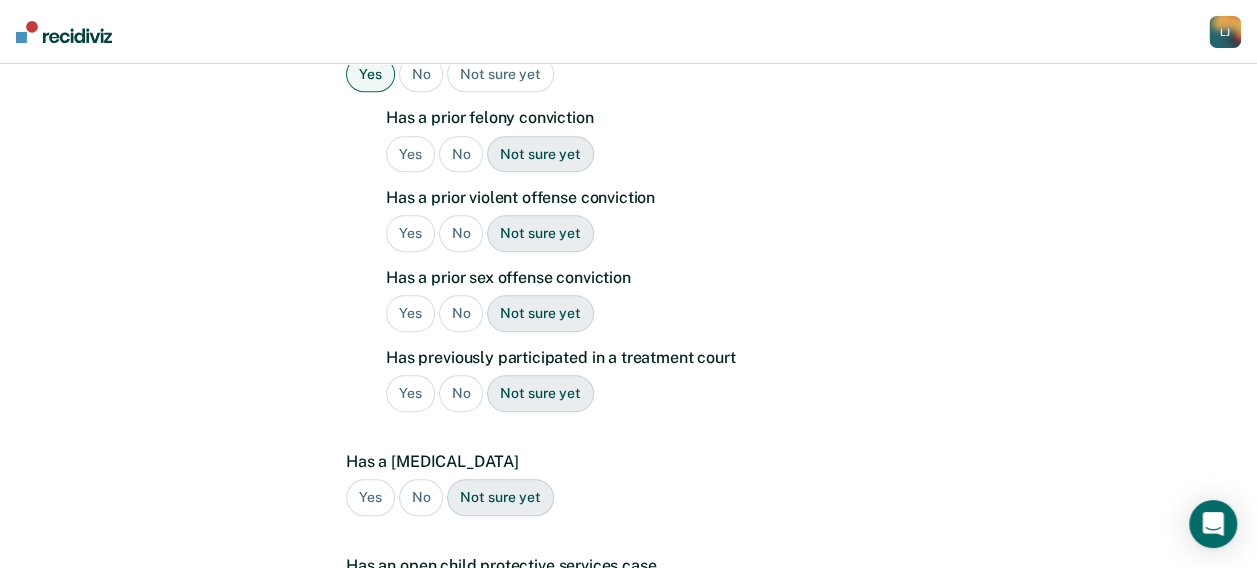 scroll, scrollTop: 644, scrollLeft: 0, axis: vertical 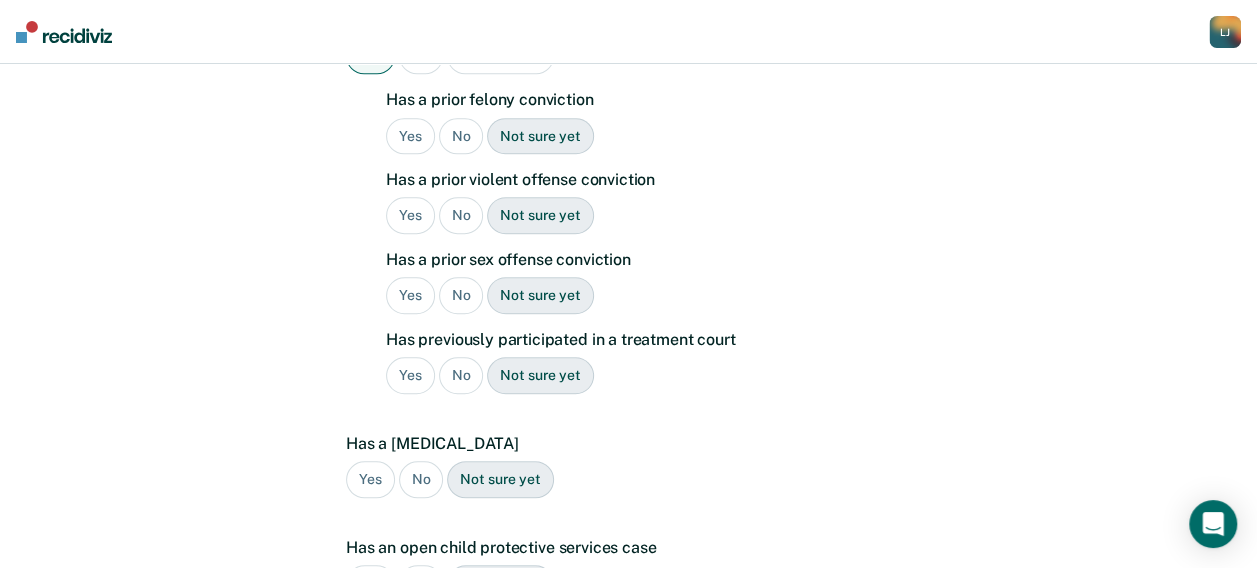 click on "No" at bounding box center [461, 136] 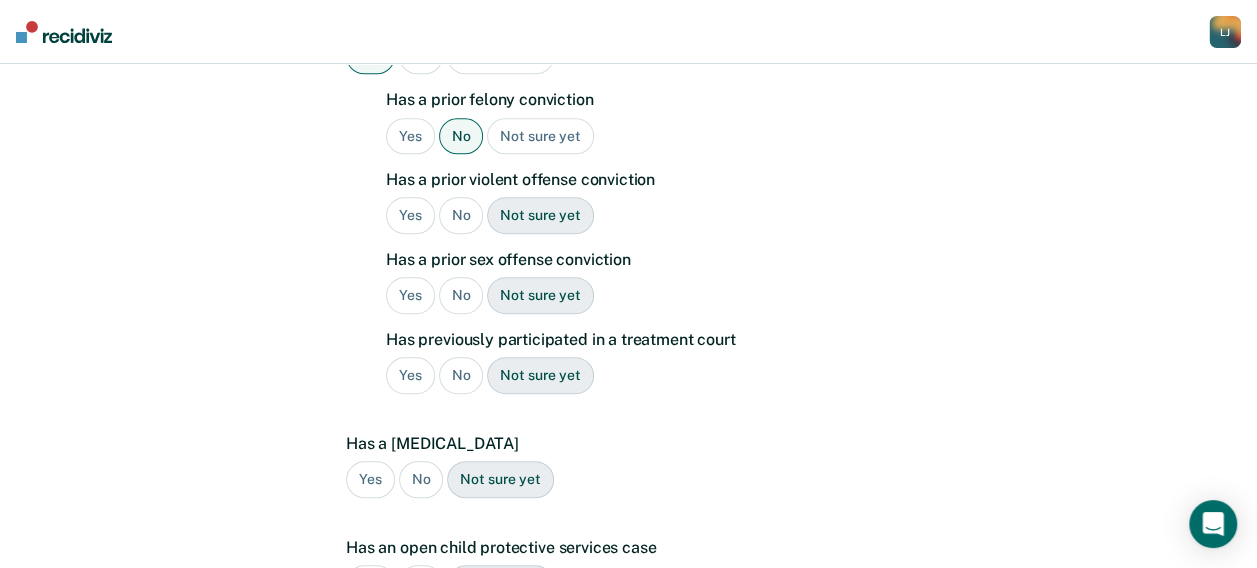 click on "Yes" at bounding box center [410, 215] 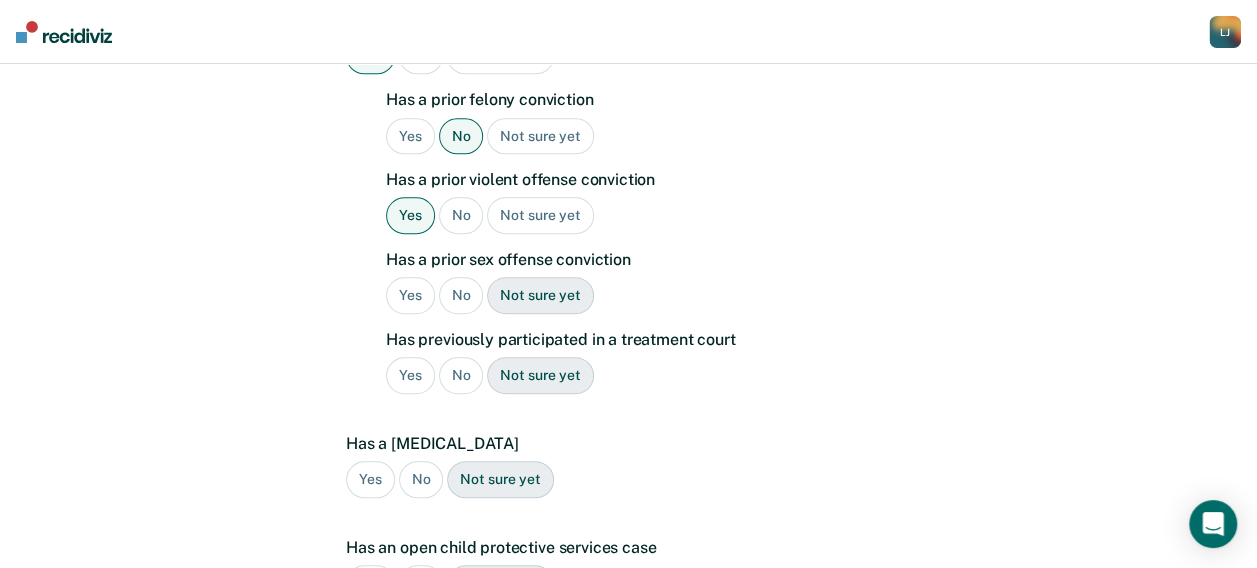 click on "No" at bounding box center (461, 295) 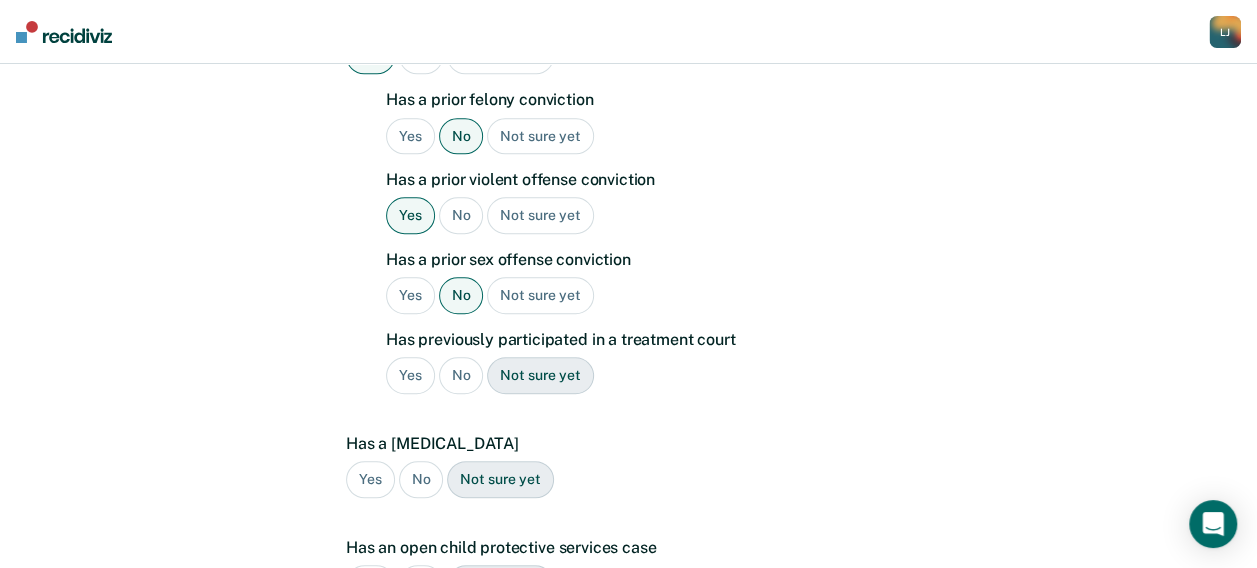 click on "No" at bounding box center (461, 375) 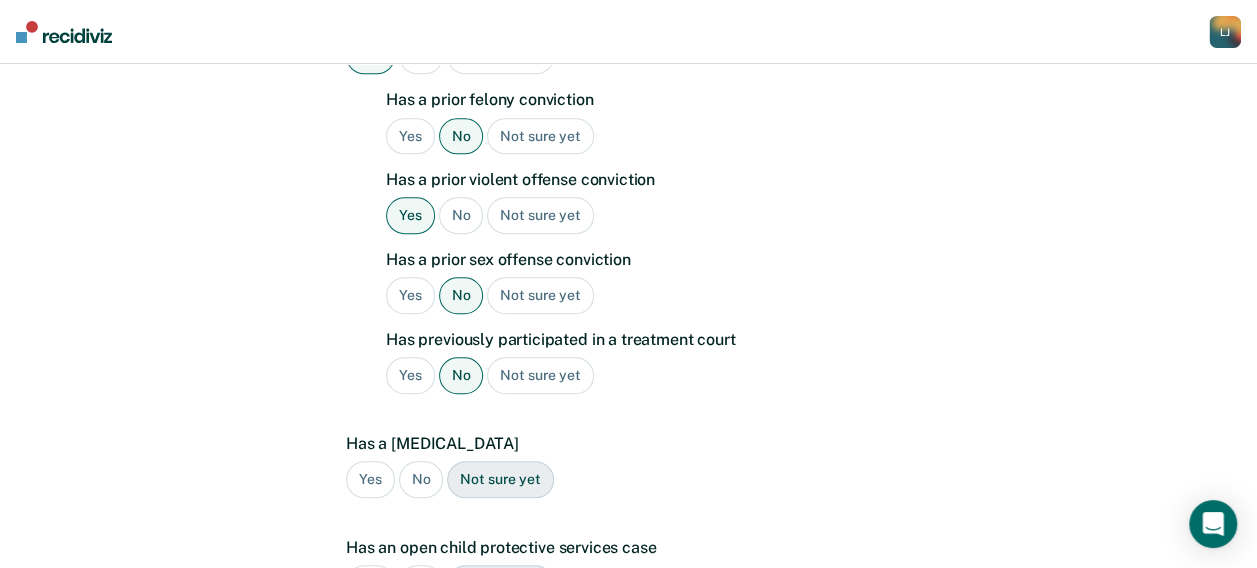 click on "No" at bounding box center (421, 479) 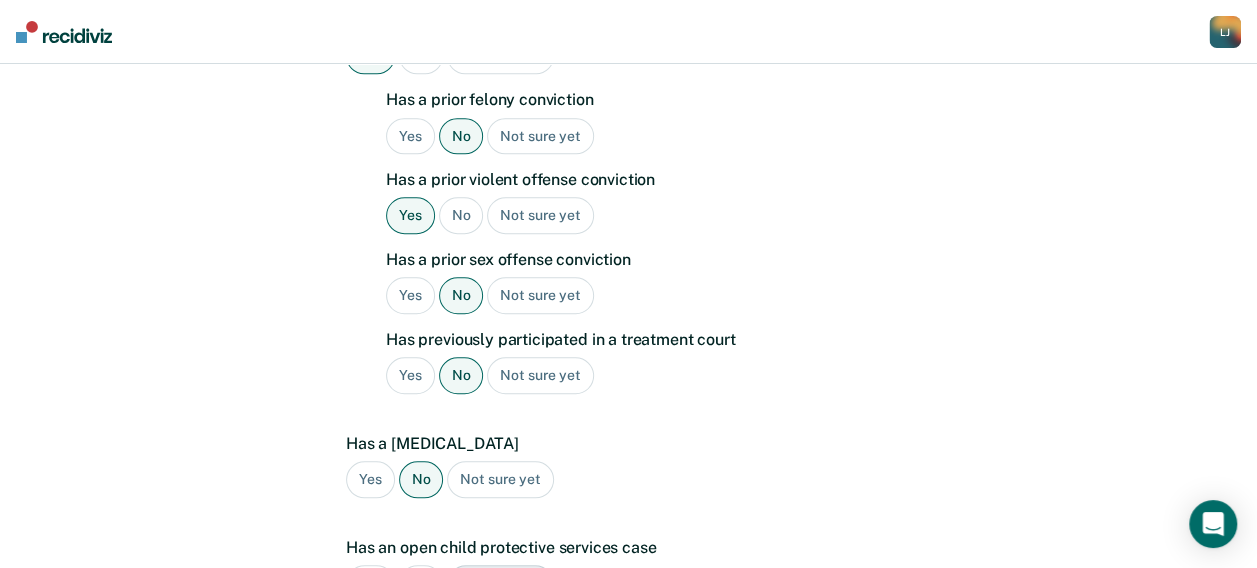 click on "No" at bounding box center (421, 583) 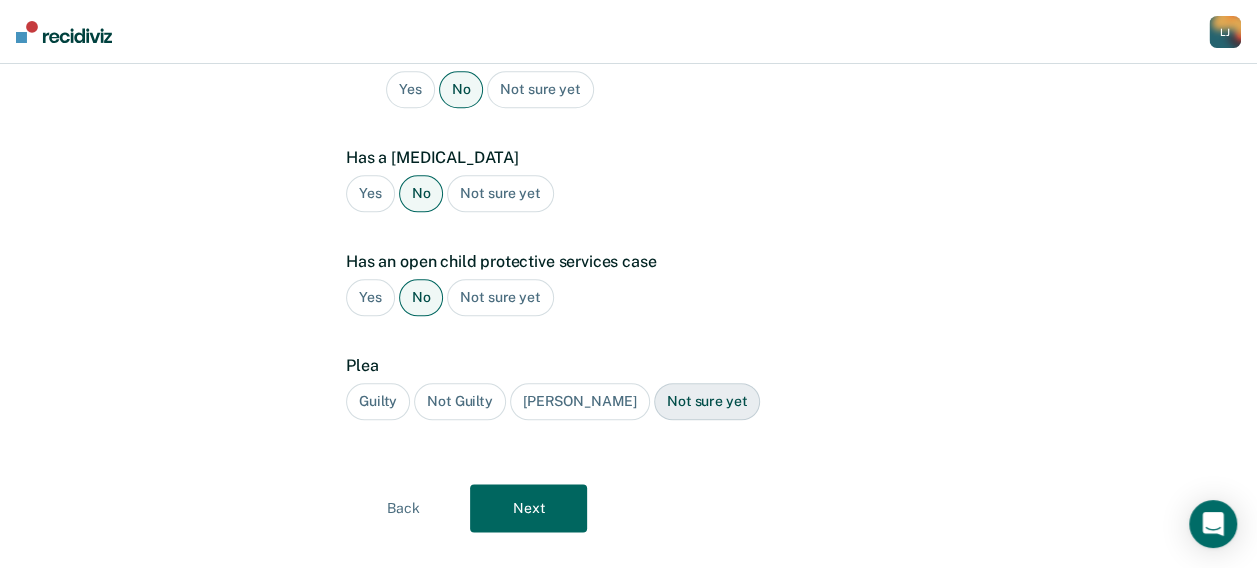 scroll, scrollTop: 930, scrollLeft: 0, axis: vertical 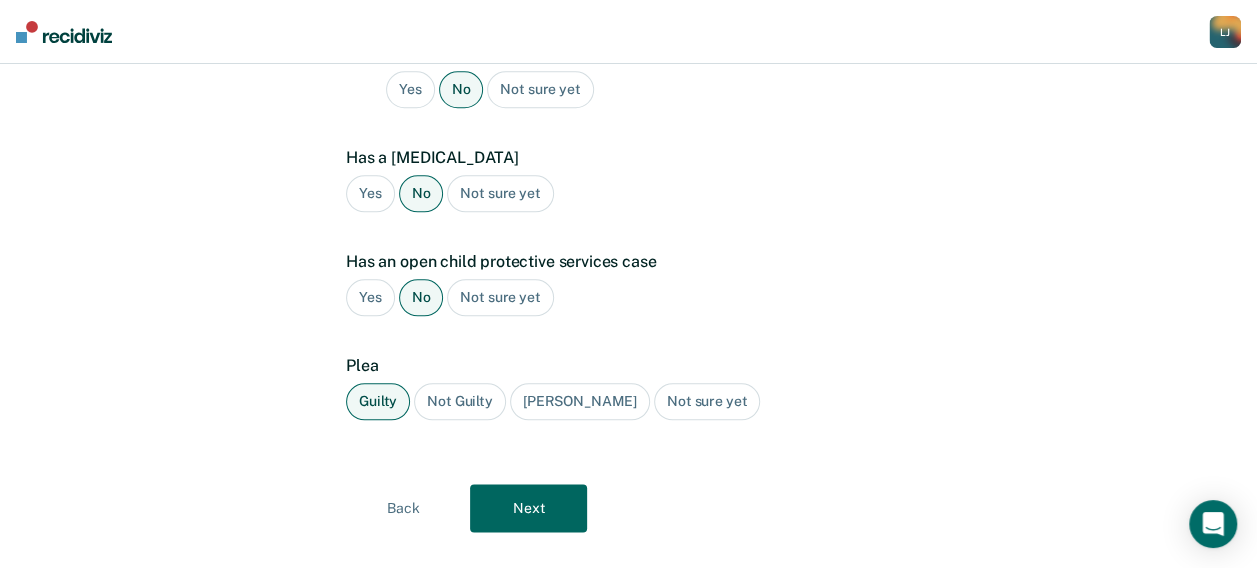 click on "Next" at bounding box center [528, 508] 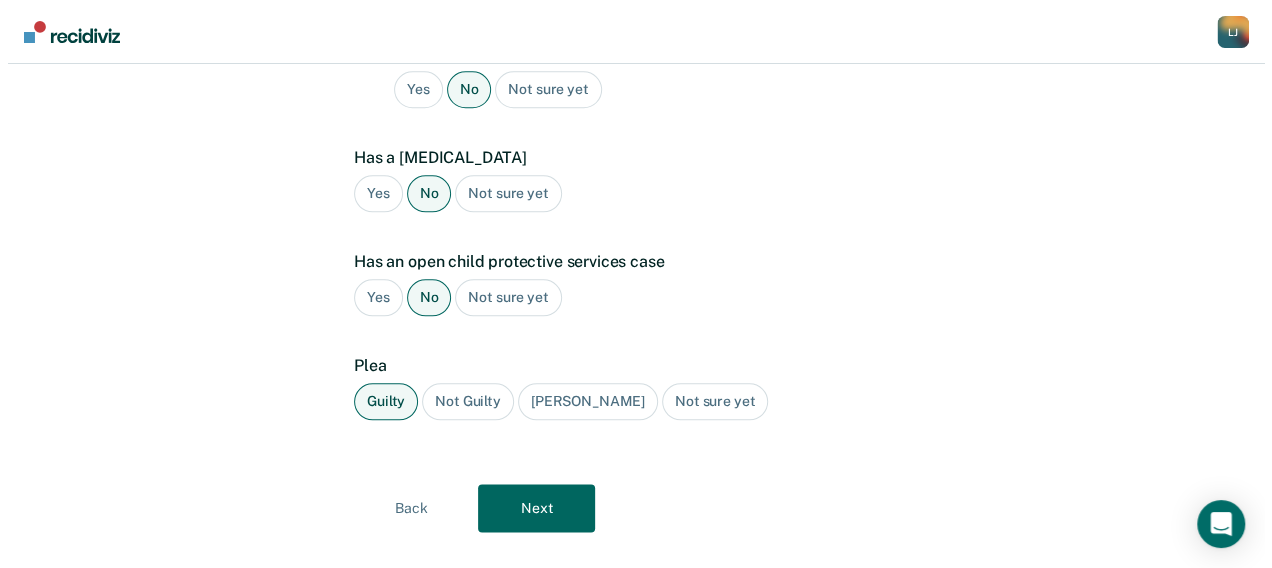 scroll, scrollTop: 0, scrollLeft: 0, axis: both 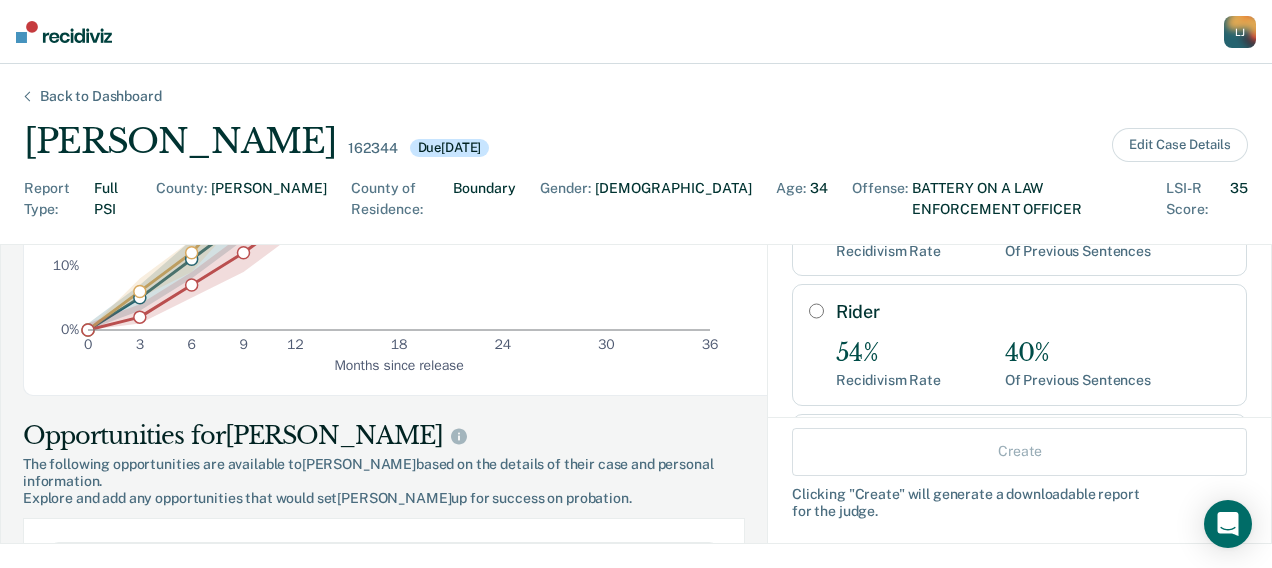 click on "Rider" at bounding box center [816, 311] 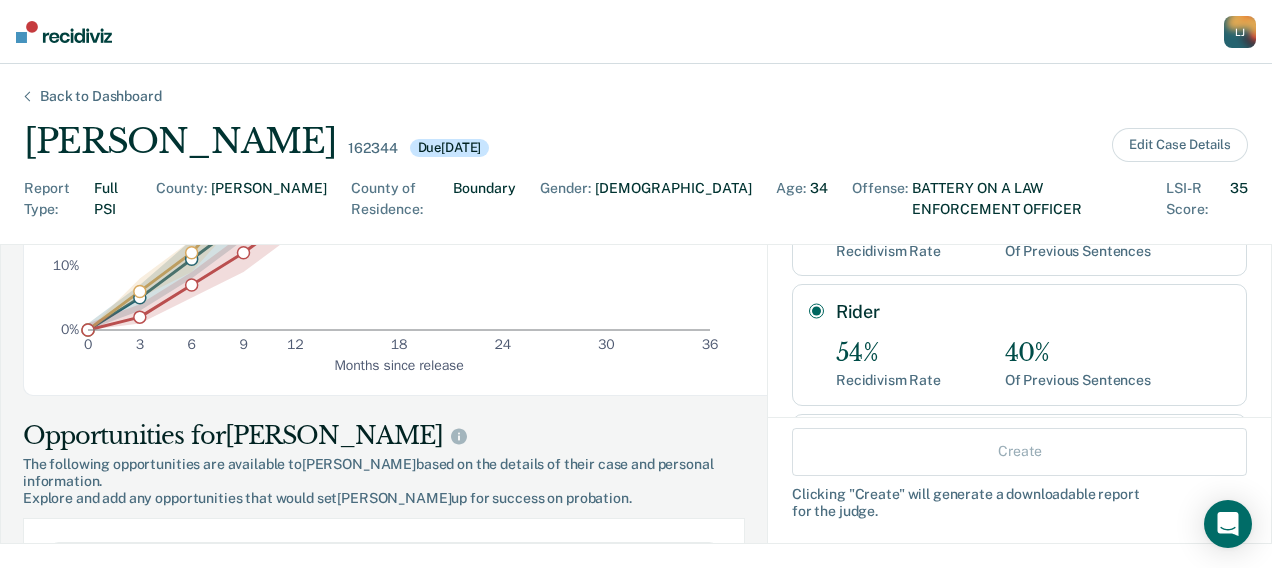 radio on "true" 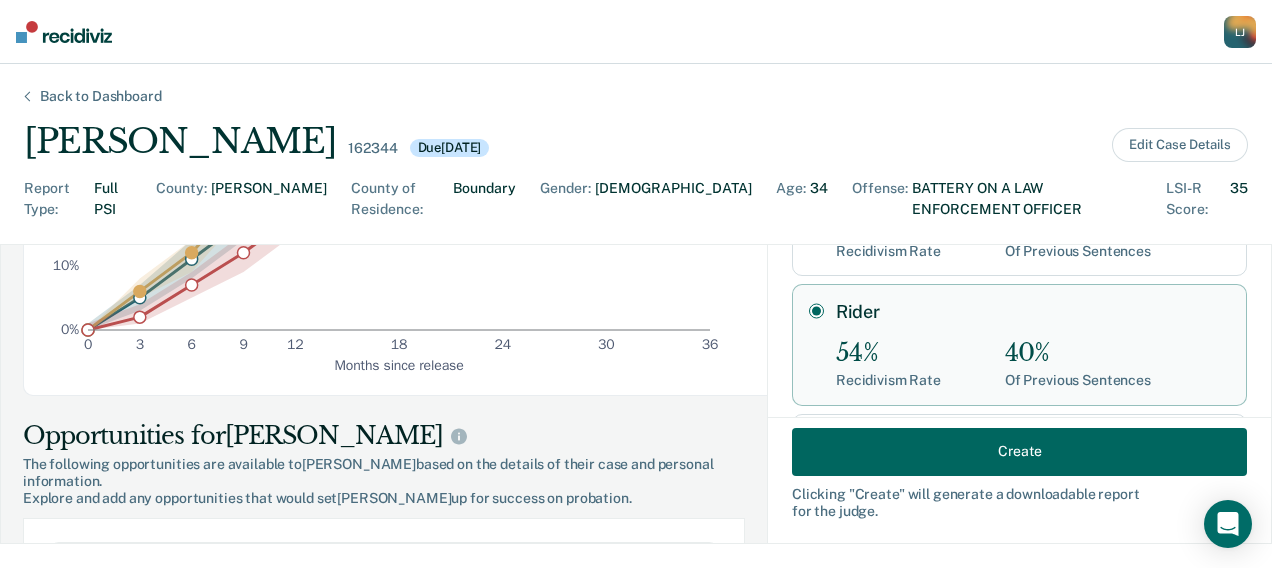 click on "Create" at bounding box center (1019, 451) 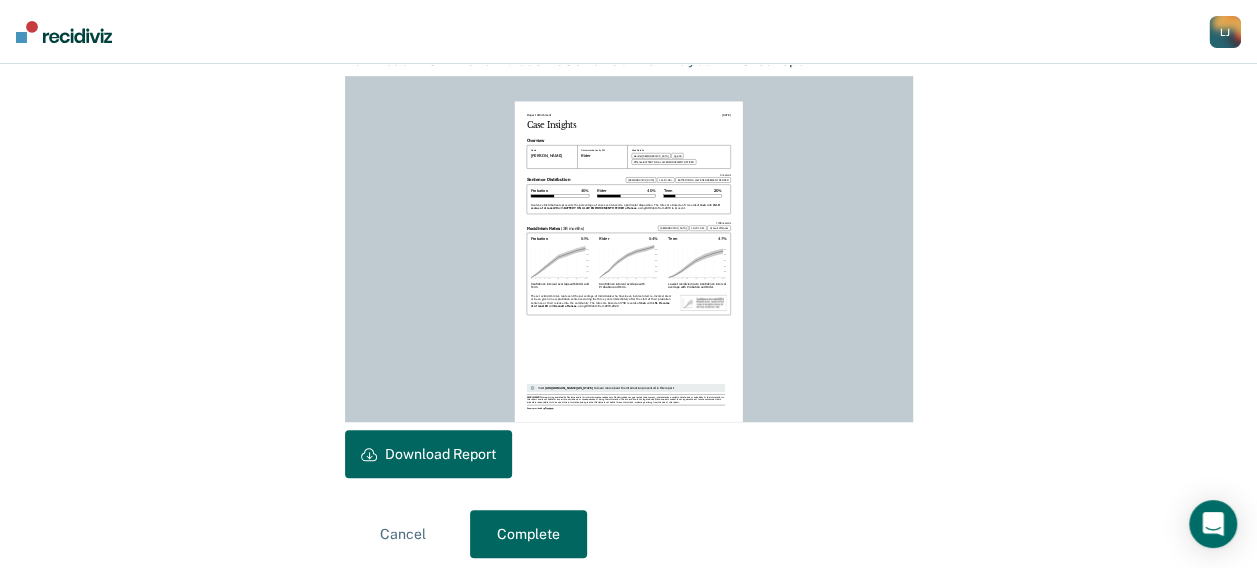 scroll, scrollTop: 572, scrollLeft: 0, axis: vertical 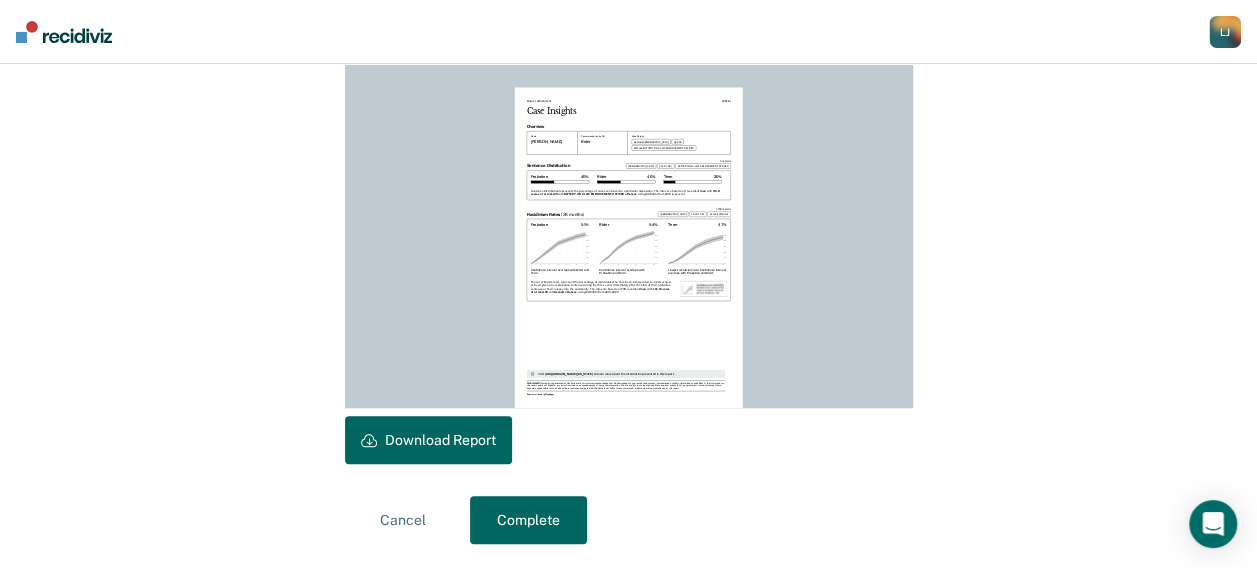 click on "Download Report" at bounding box center (428, 440) 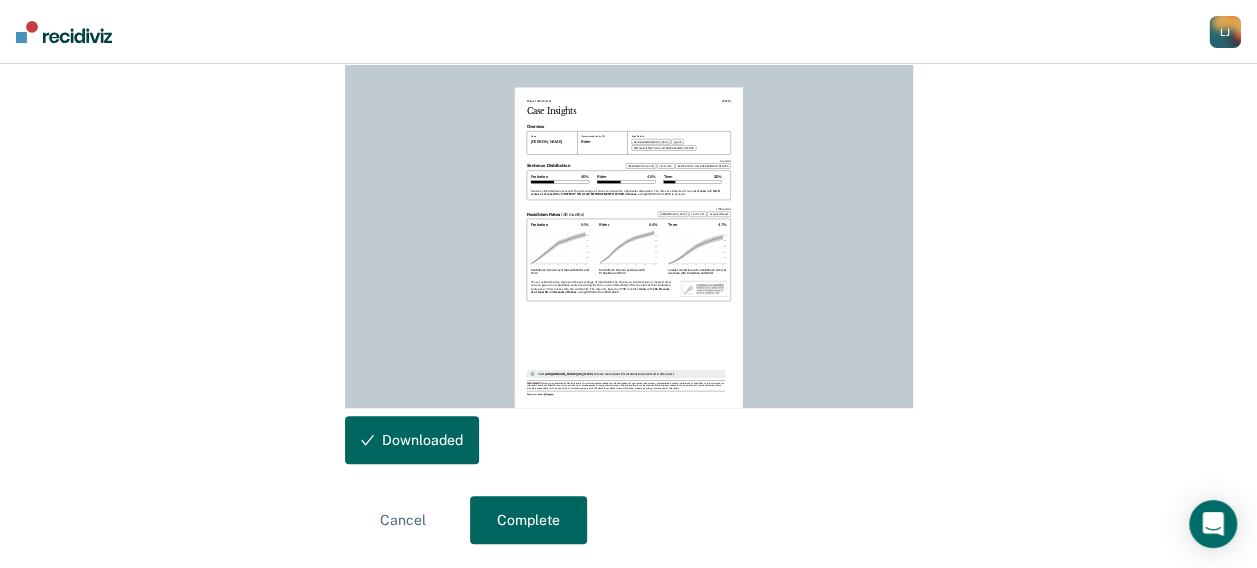 scroll, scrollTop: 0, scrollLeft: 0, axis: both 